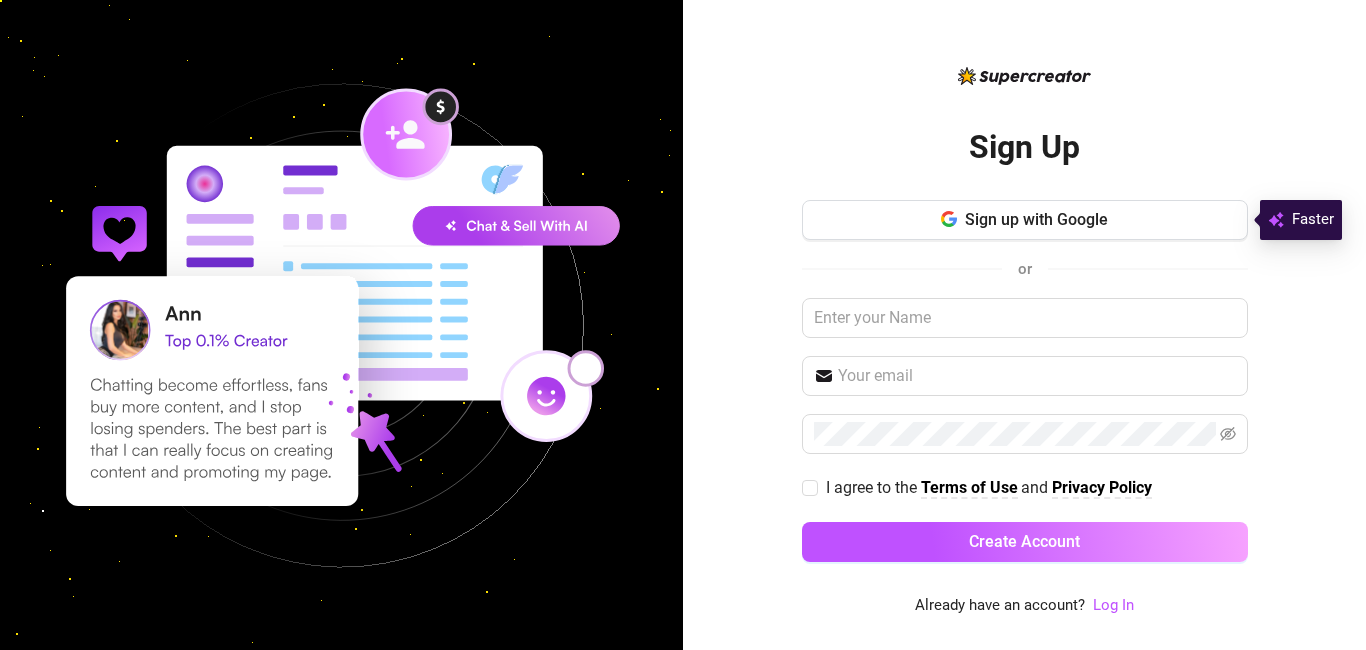 scroll, scrollTop: 0, scrollLeft: 0, axis: both 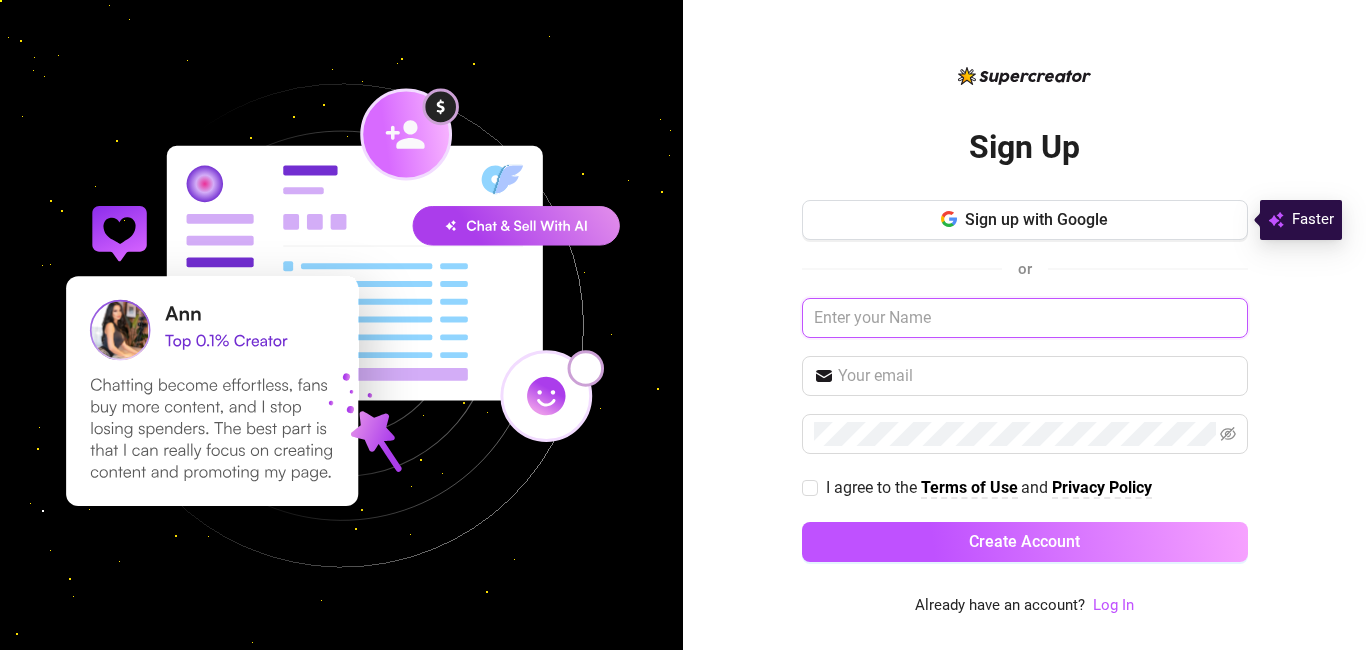 click at bounding box center [1025, 318] 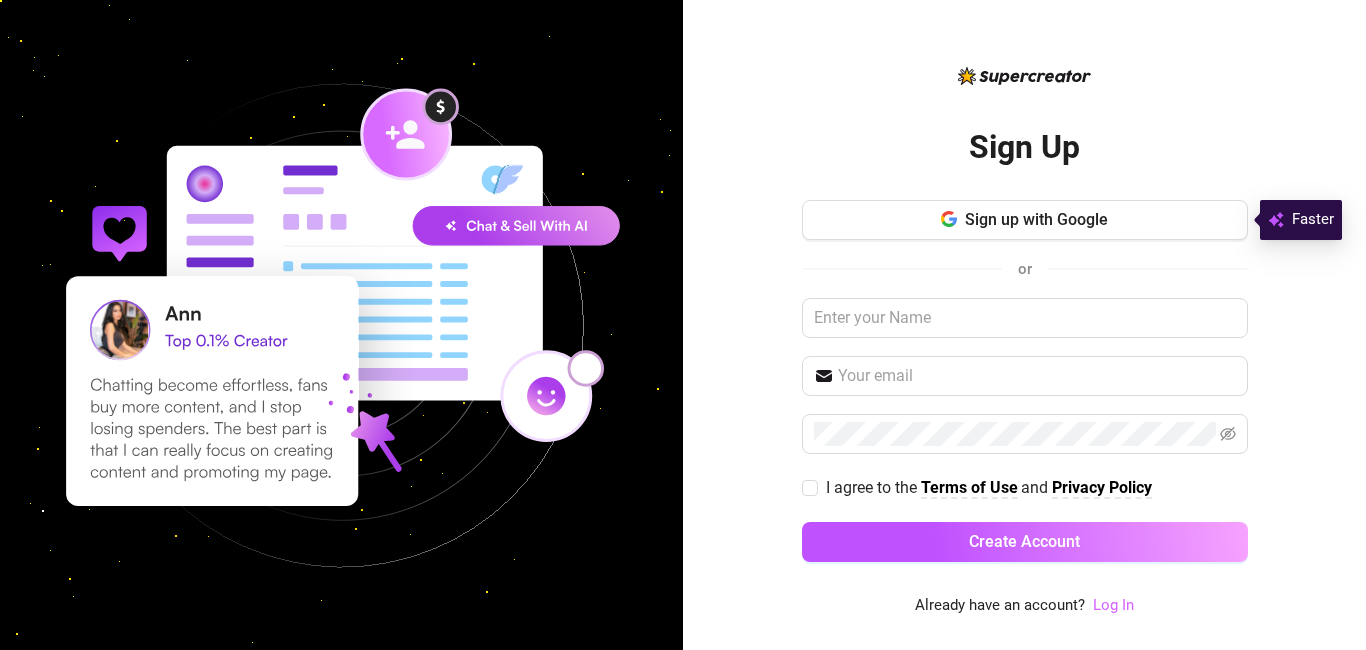 click on "Log In" at bounding box center (1113, 605) 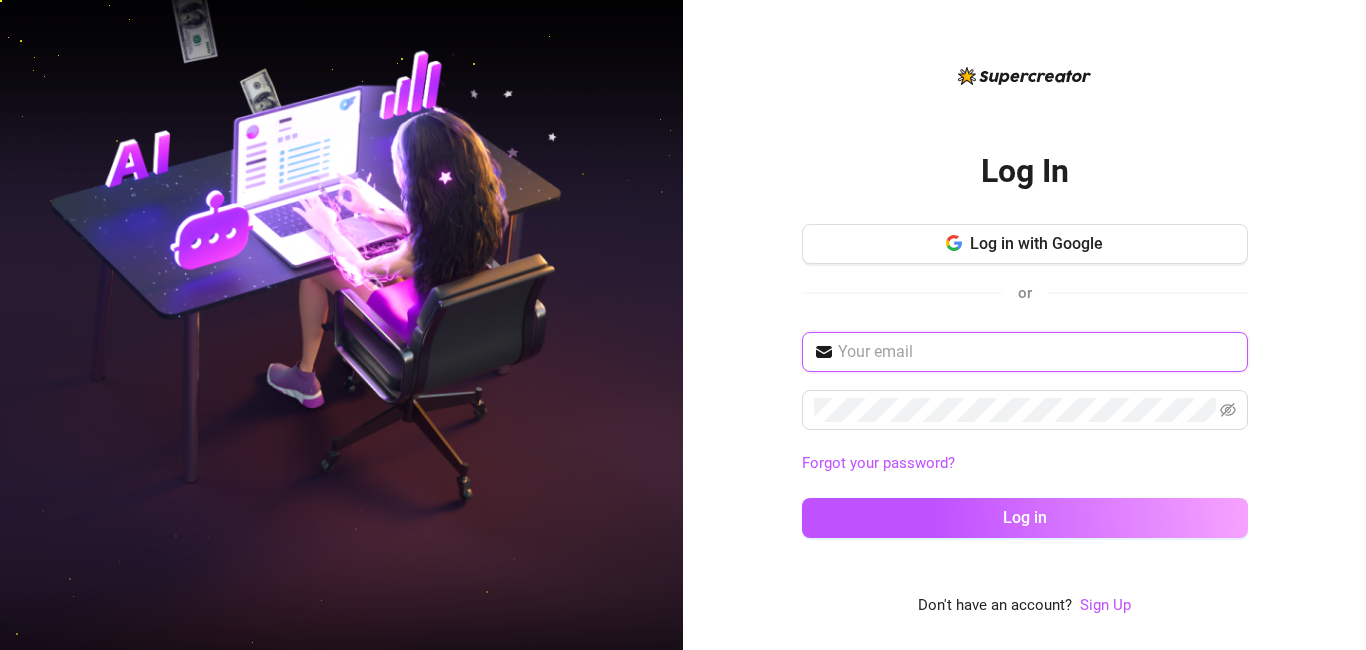 click at bounding box center (1037, 352) 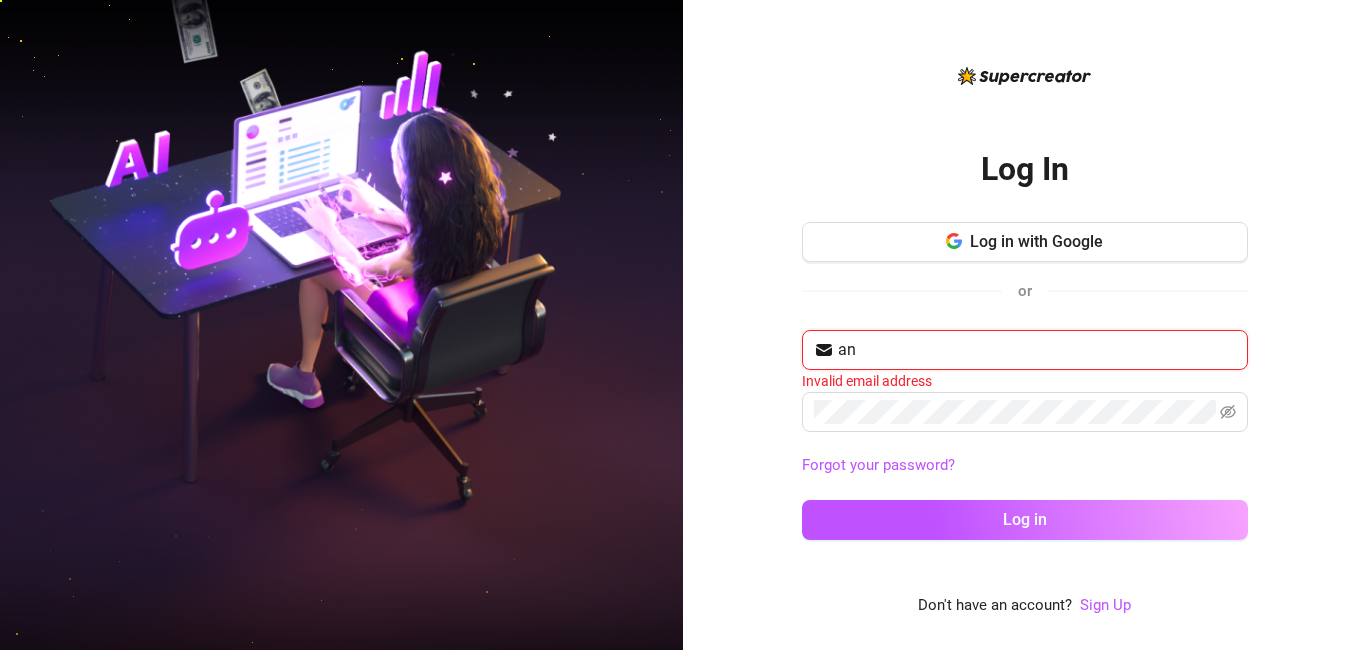 type on "a" 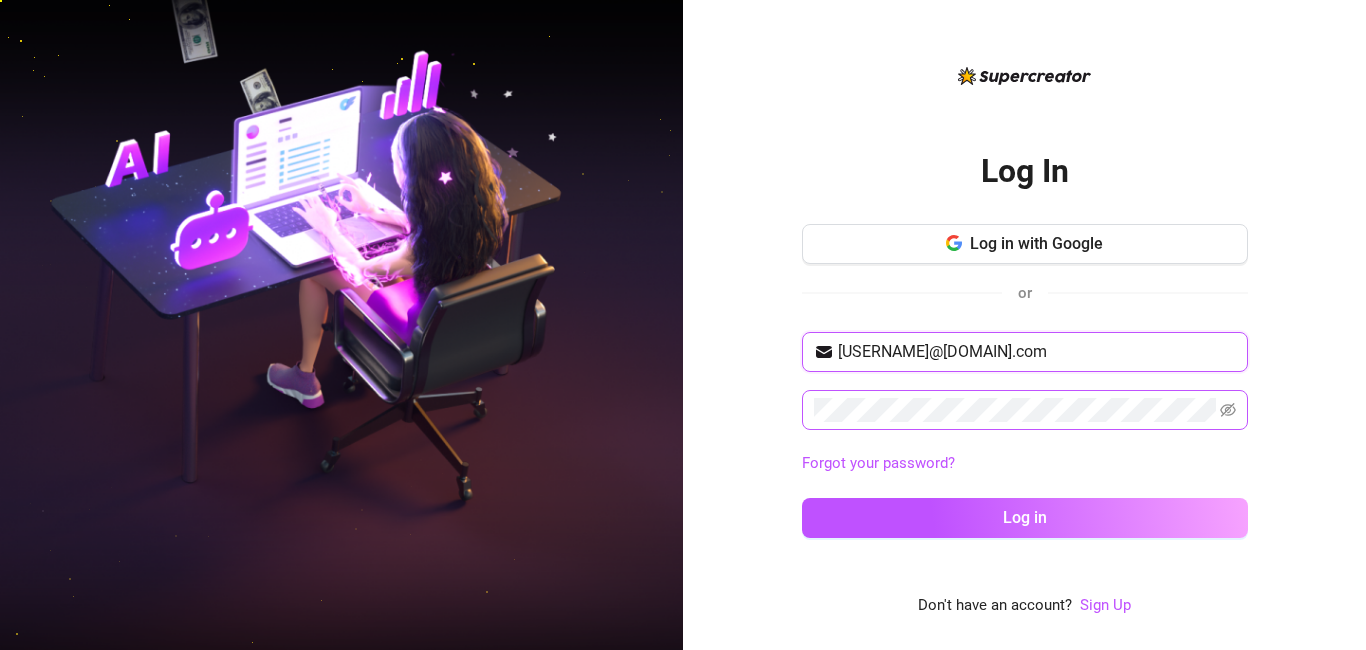type on "langstonanastasia057@gmail.com" 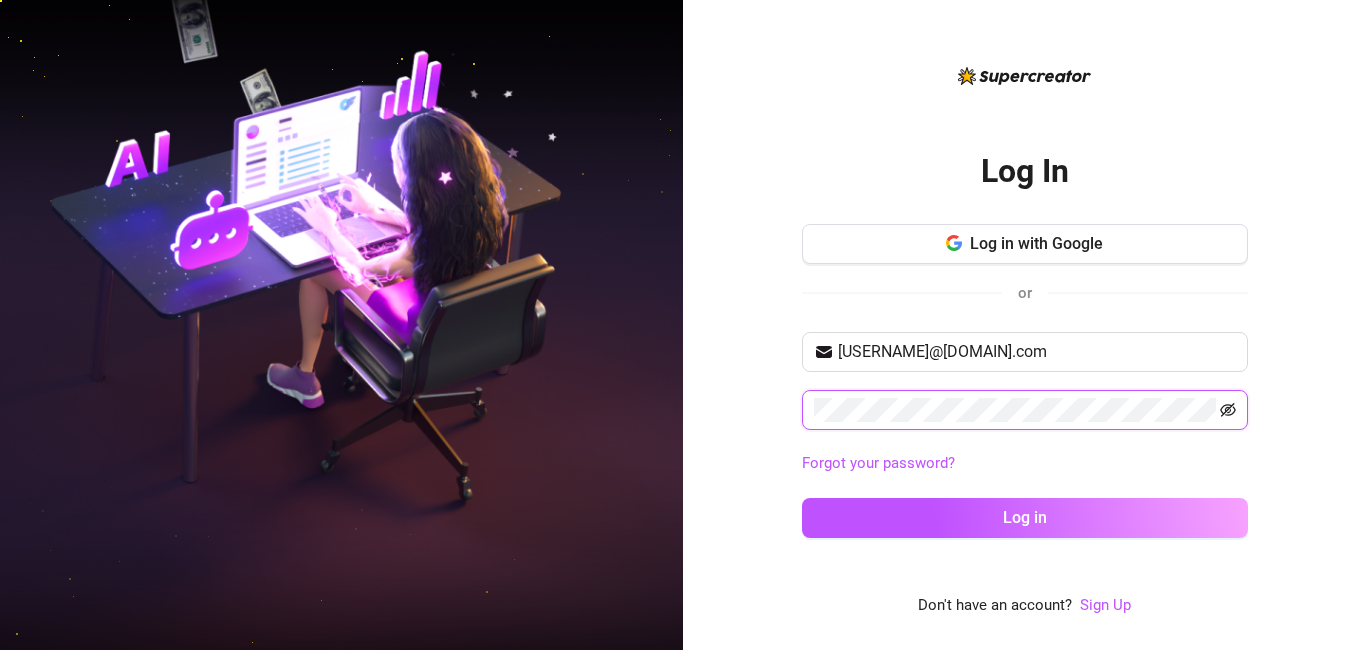 click 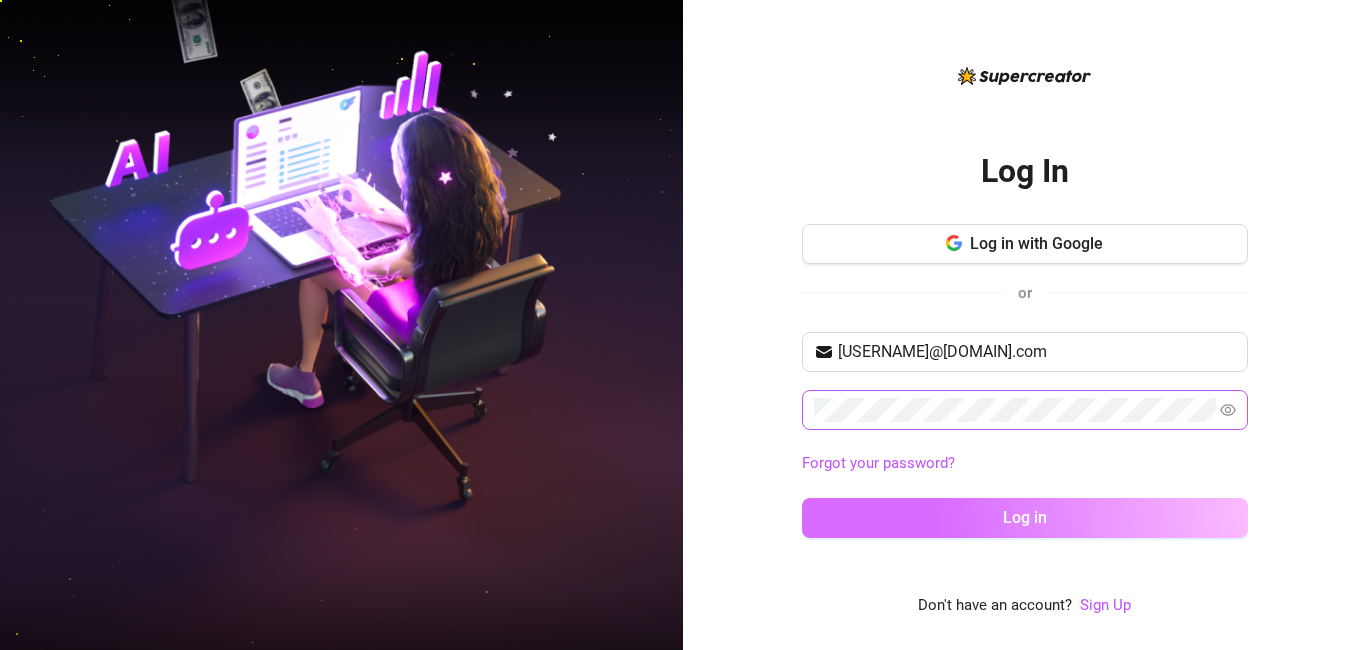 click on "Log in" at bounding box center (1025, 518) 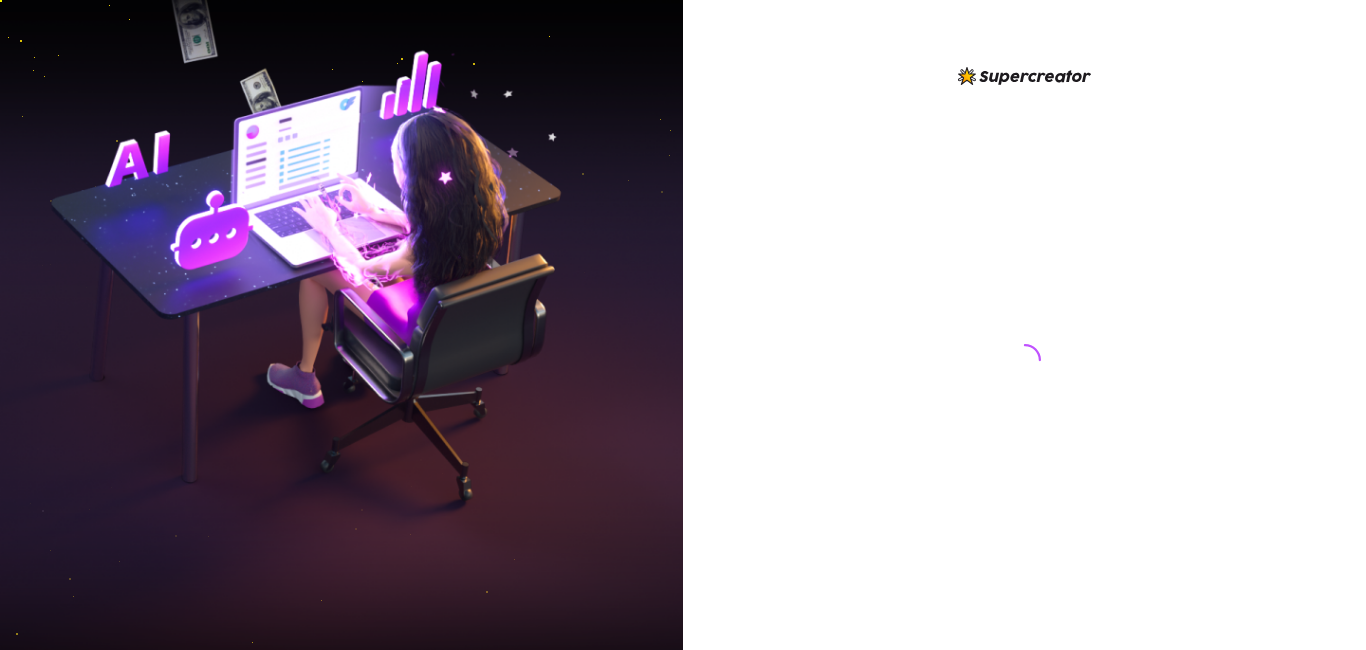 scroll, scrollTop: 0, scrollLeft: 0, axis: both 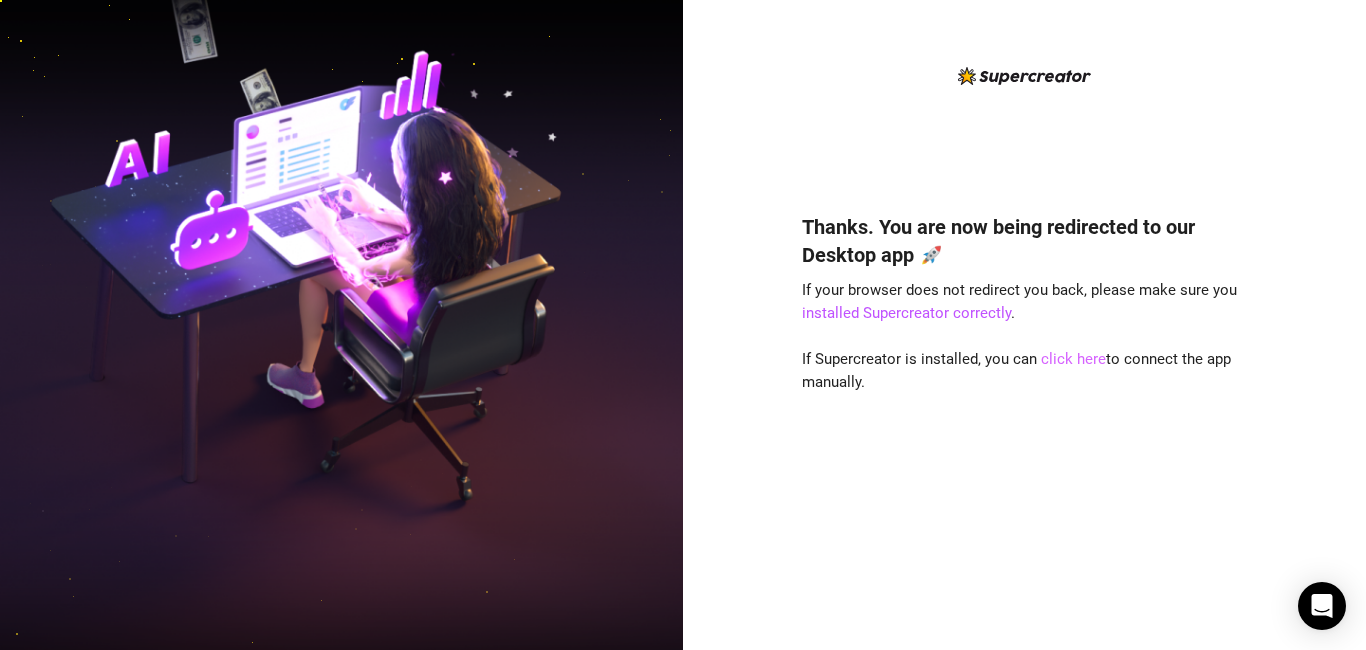 click on "click here" at bounding box center [1073, 359] 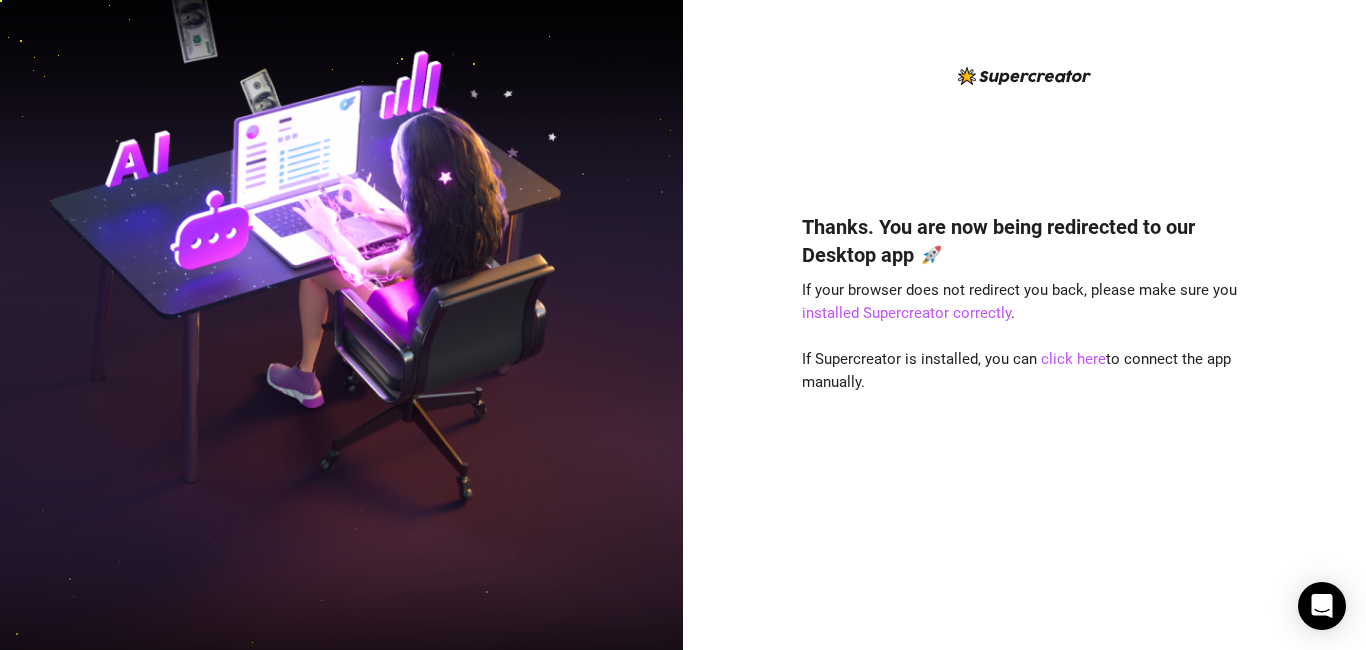 click on "Thanks. You are now being redirected to our Desktop app 🚀 If your browser does not redirect you back, please make sure you   installed Supercreator correctly . If Supercreator is installed, you can   click here  to connect the app manually." at bounding box center [1025, 341] 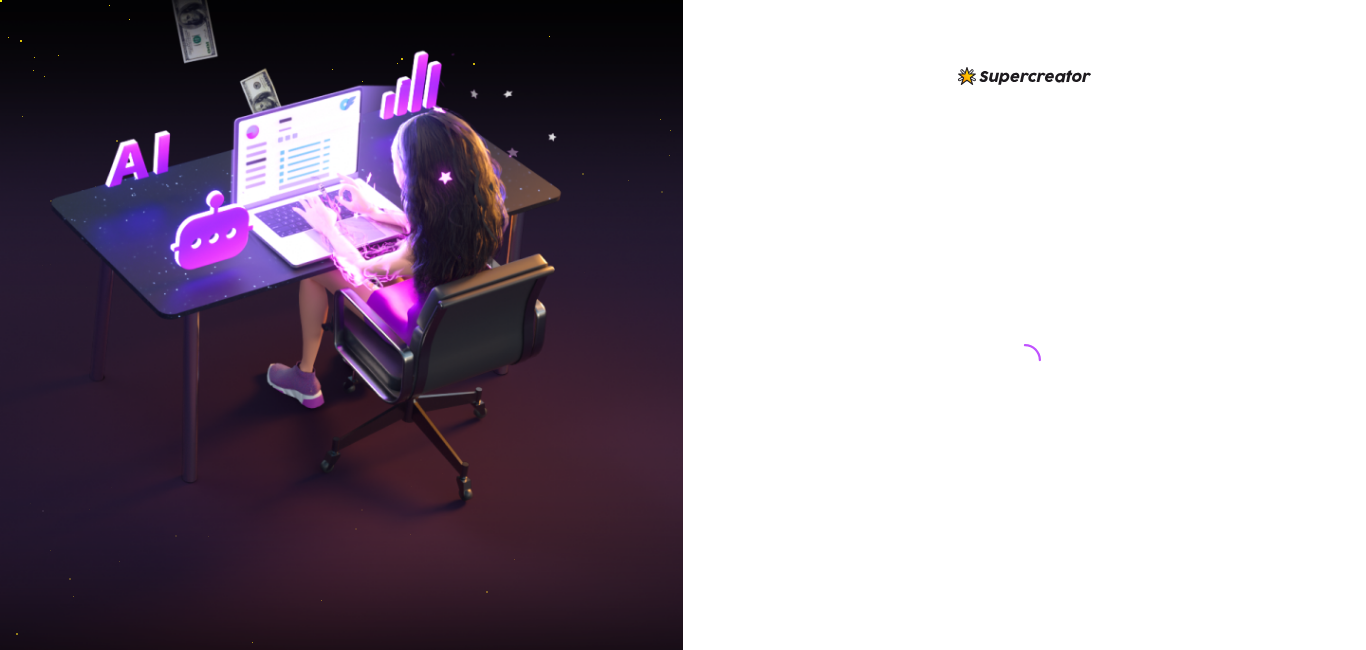 scroll, scrollTop: 0, scrollLeft: 0, axis: both 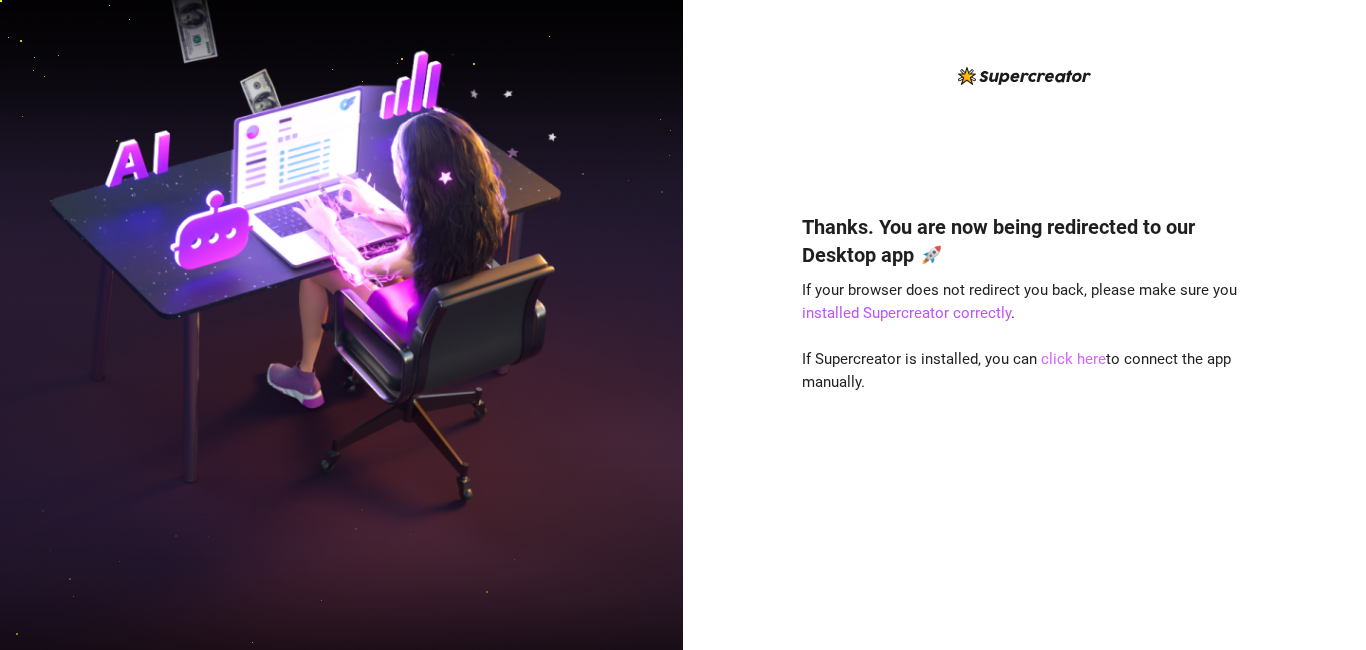 click on "click here" at bounding box center (1073, 359) 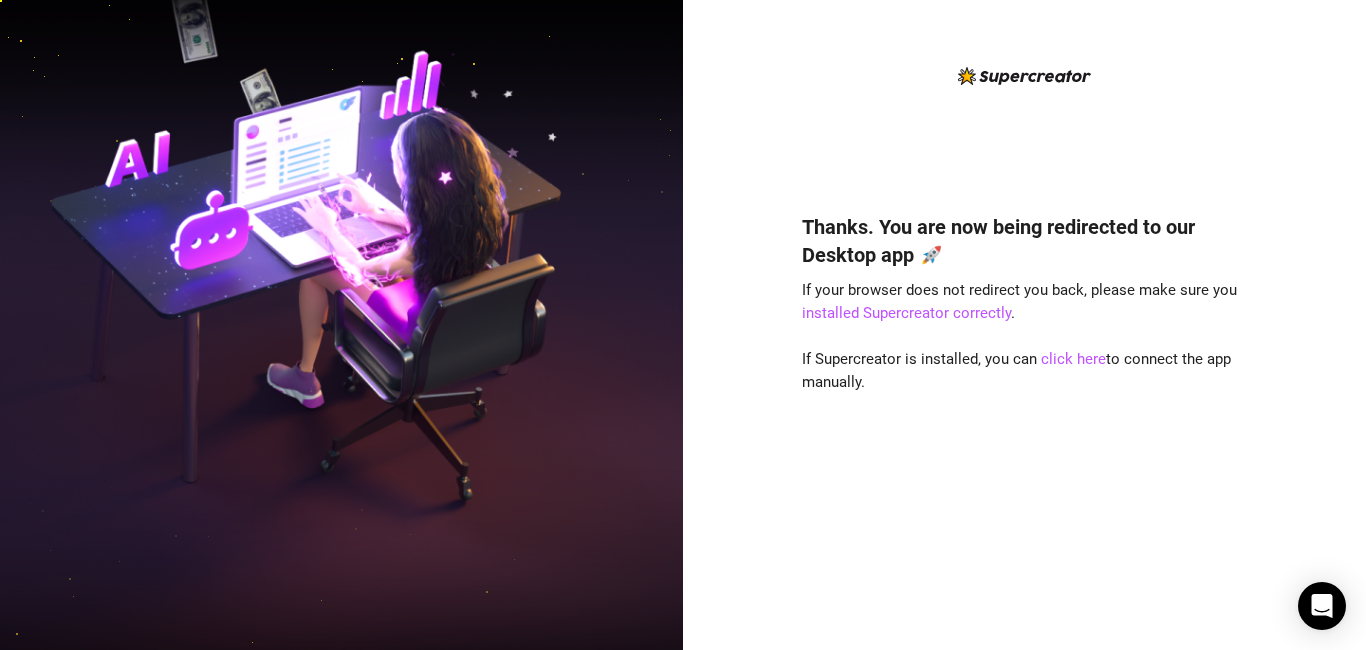 click on "Thanks. You are now being redirected to our Desktop app 🚀 If your browser does not redirect you back, please make sure you   installed Supercreator correctly . If Supercreator is installed, you can   click here  to connect the app manually." at bounding box center [1024, 325] 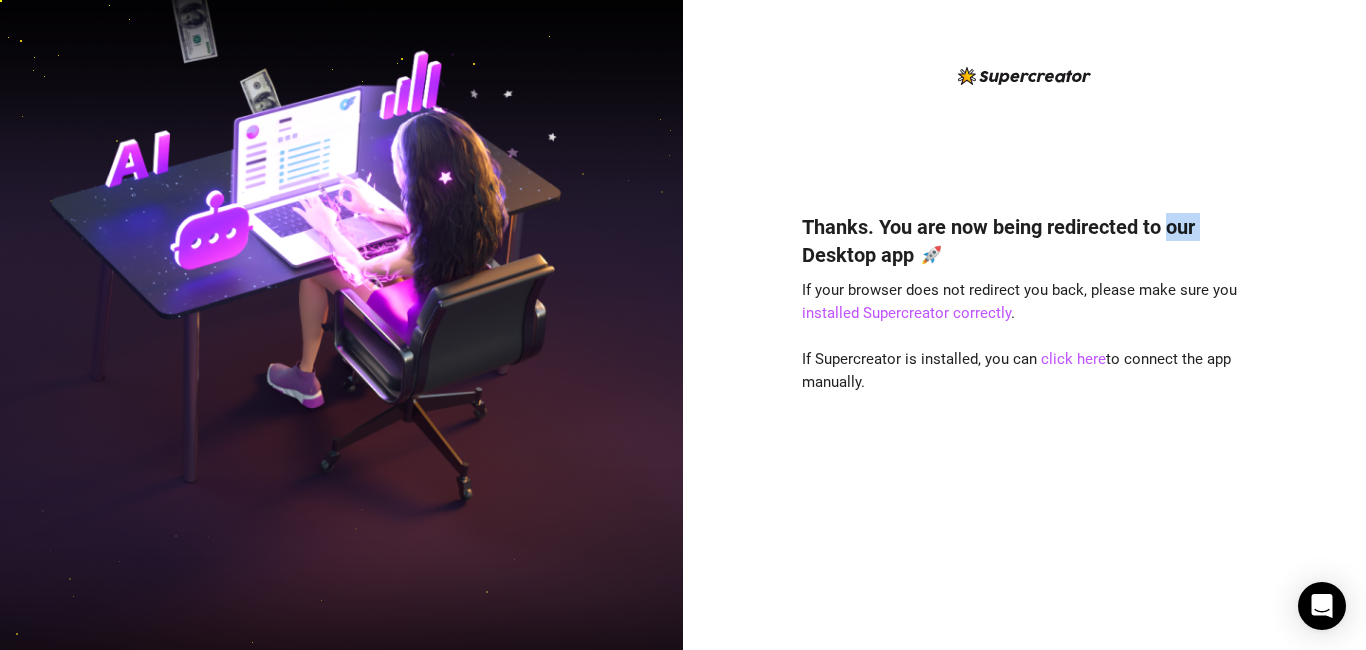 click on "Thanks. You are now being redirected to our Desktop app 🚀 If your browser does not redirect you back, please make sure you   installed Supercreator correctly . If Supercreator is installed, you can   click here  to connect the app manually." at bounding box center (1024, 325) 